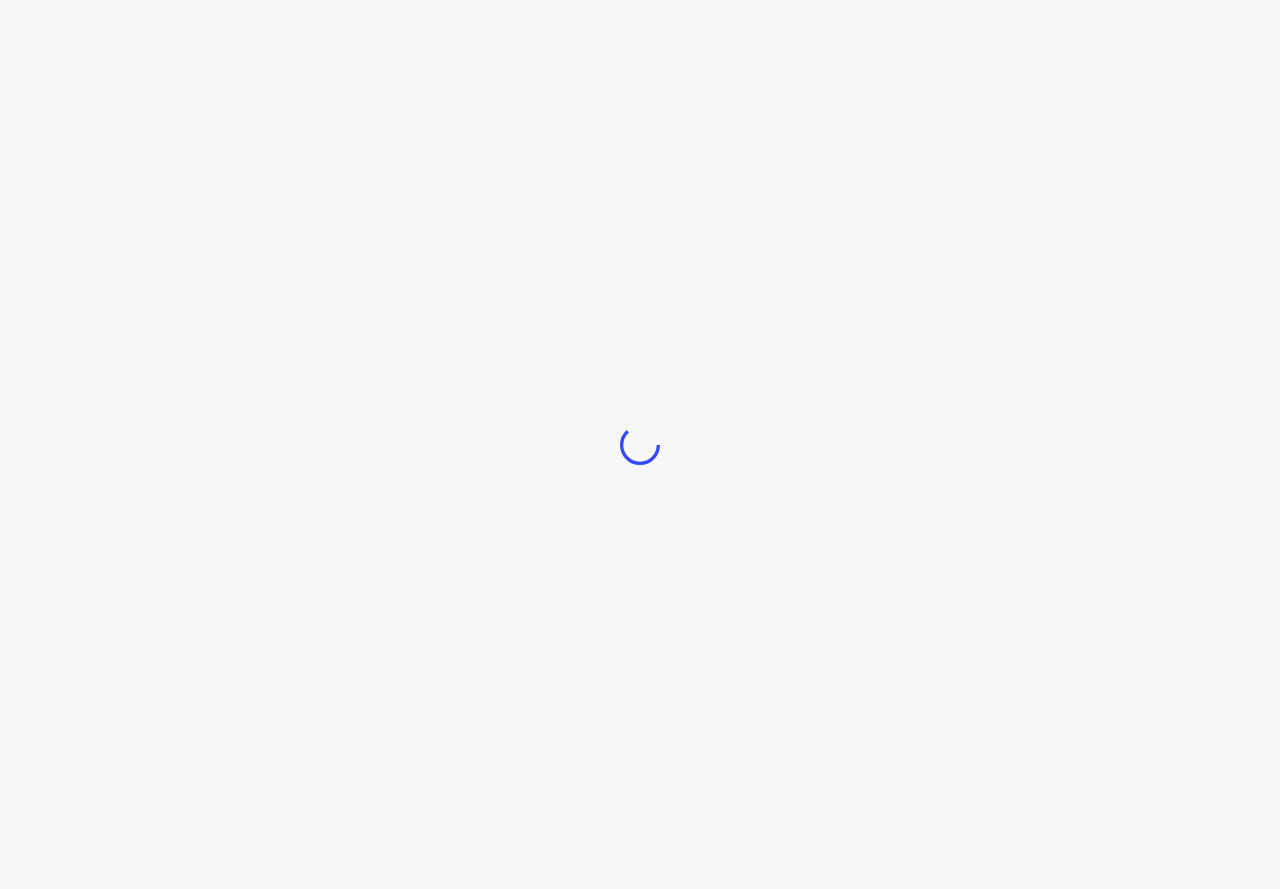 scroll, scrollTop: 0, scrollLeft: 0, axis: both 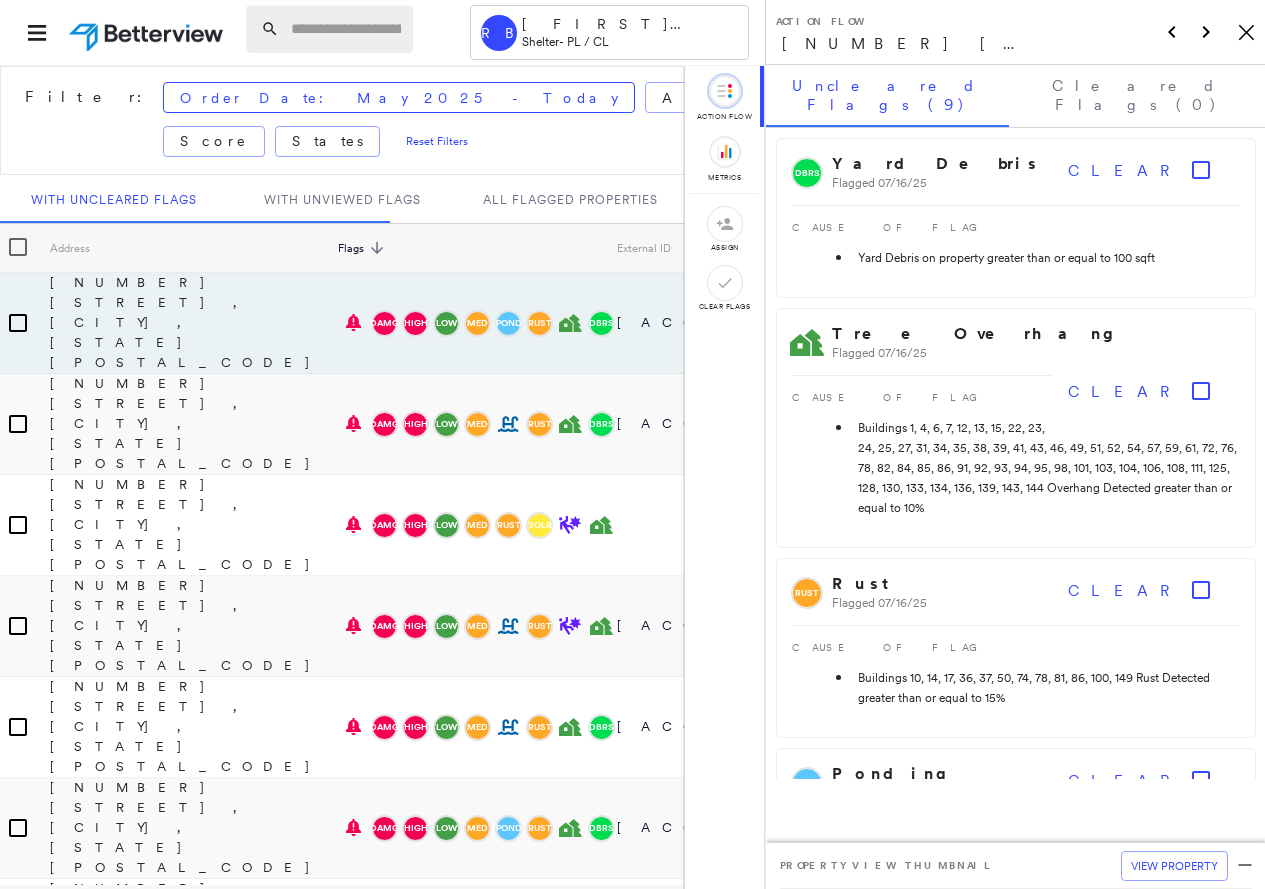 click at bounding box center [346, 29] 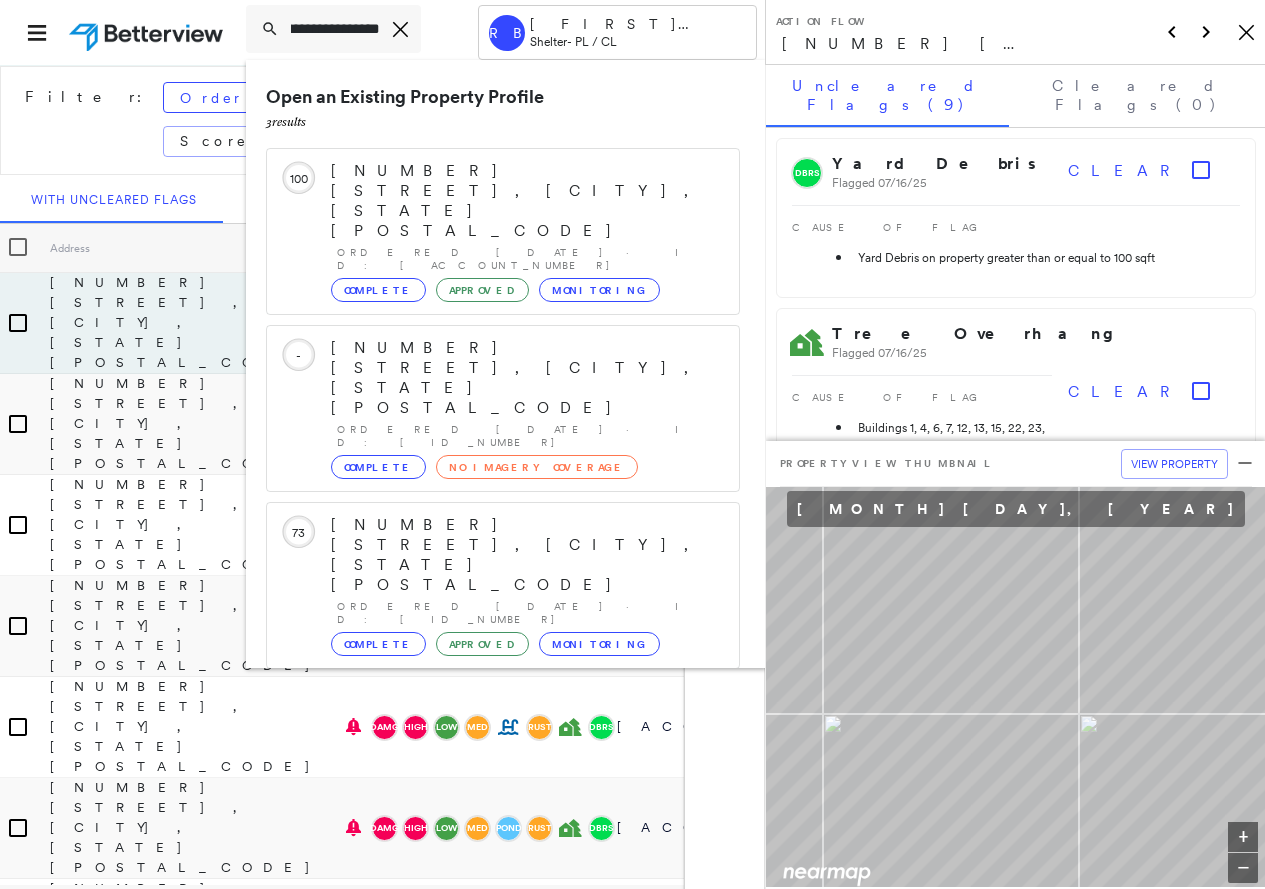 scroll, scrollTop: 0, scrollLeft: 139, axis: horizontal 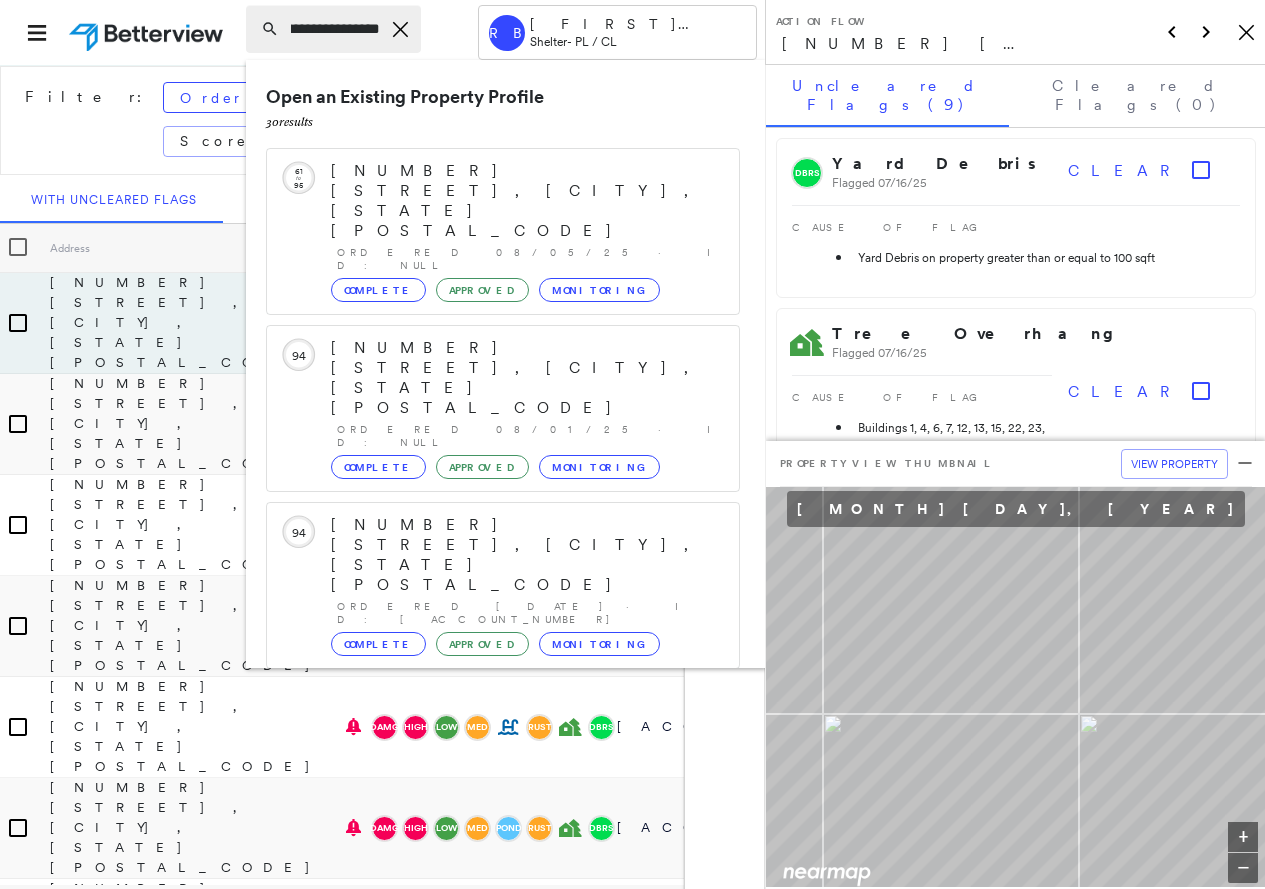 click on "**********" at bounding box center (333, 29) 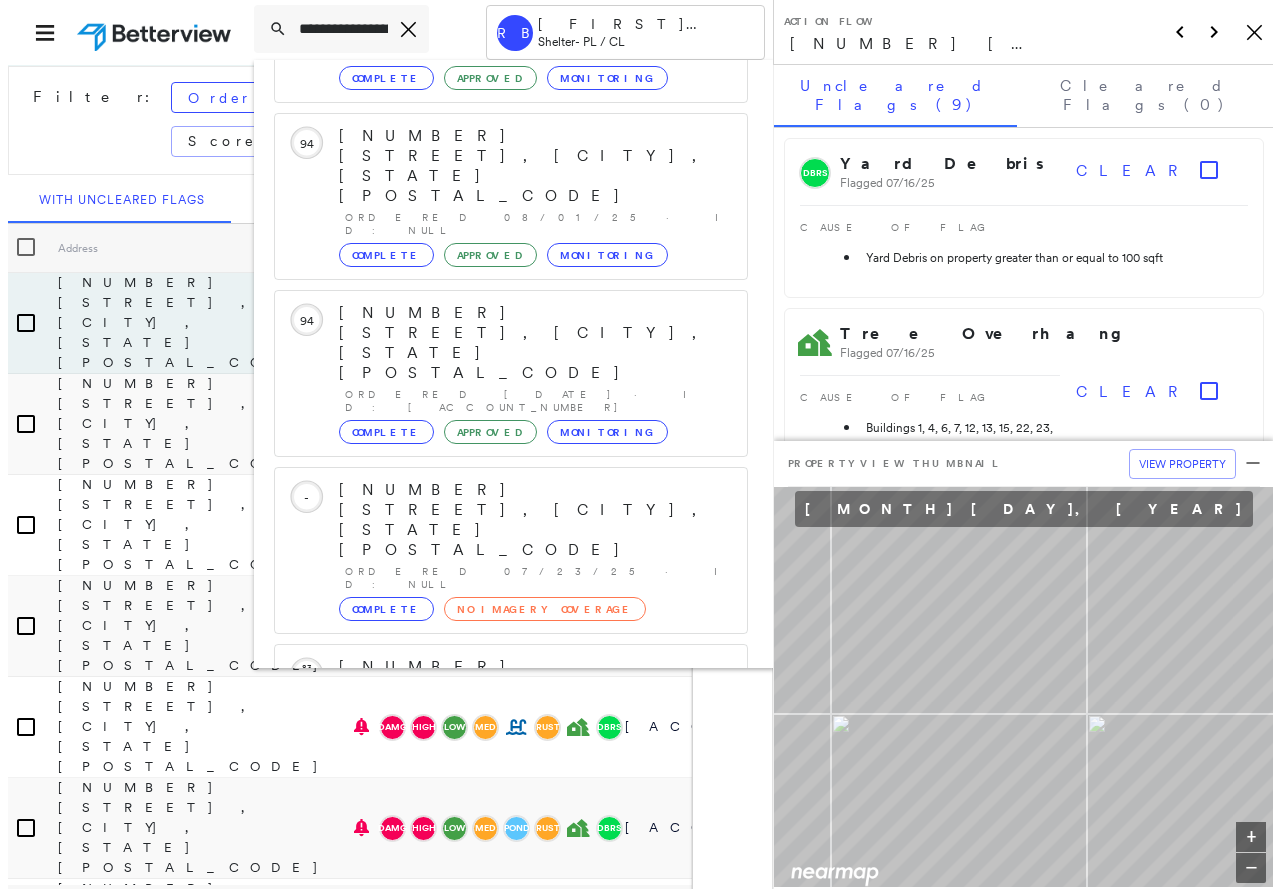 scroll, scrollTop: 213, scrollLeft: 0, axis: vertical 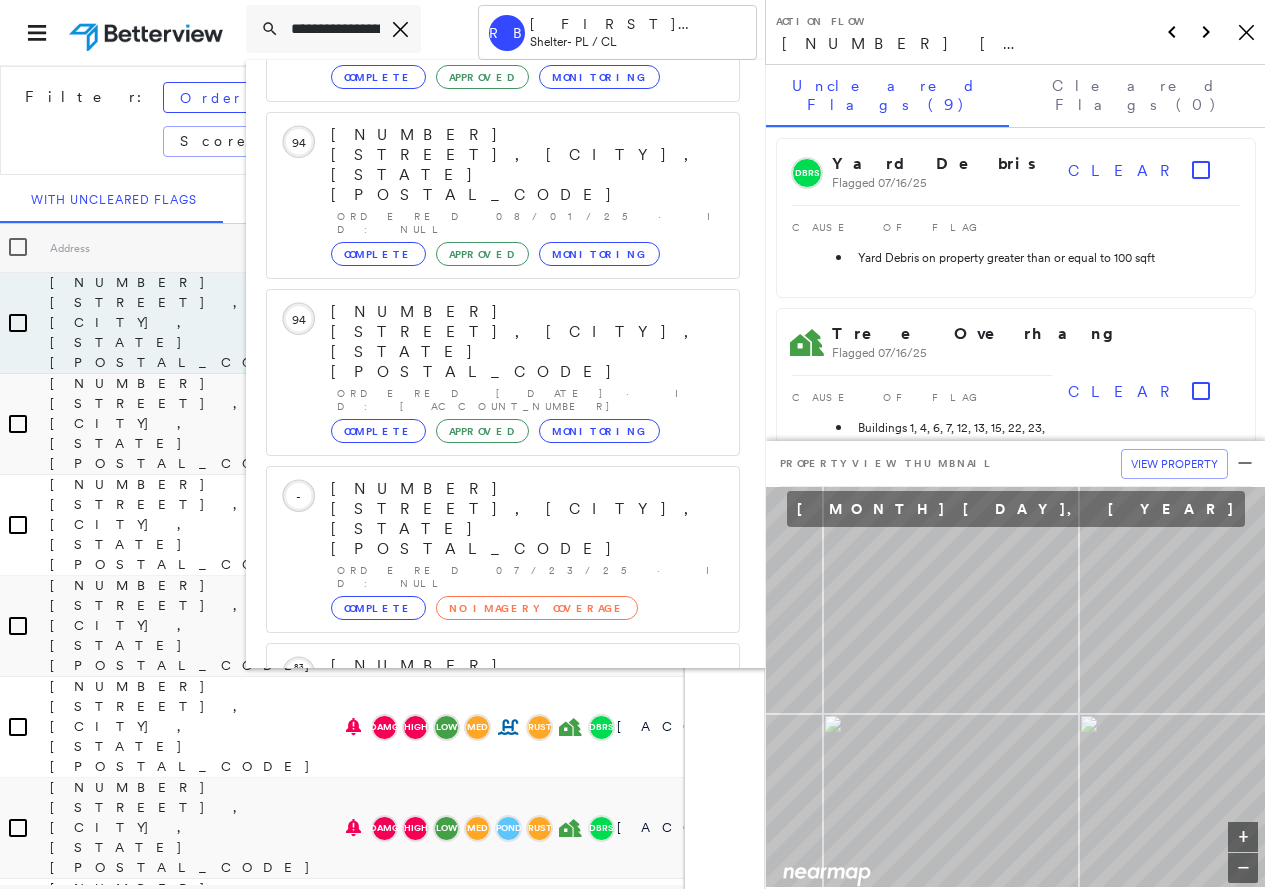 click on "2220 Ridgeway Ln, Barling, Arkansas, USA Group Created with Sketch." at bounding box center (503, 998) 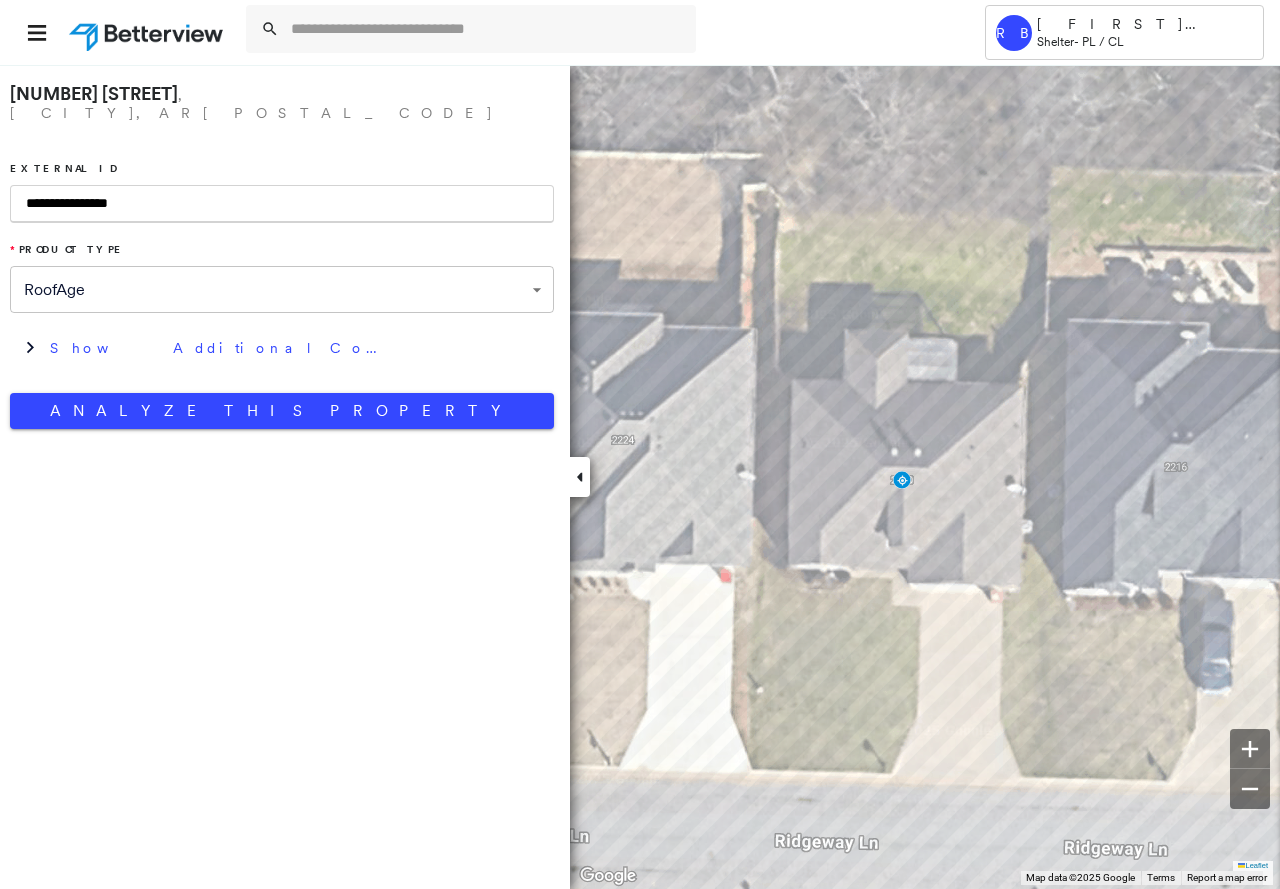 type on "**********" 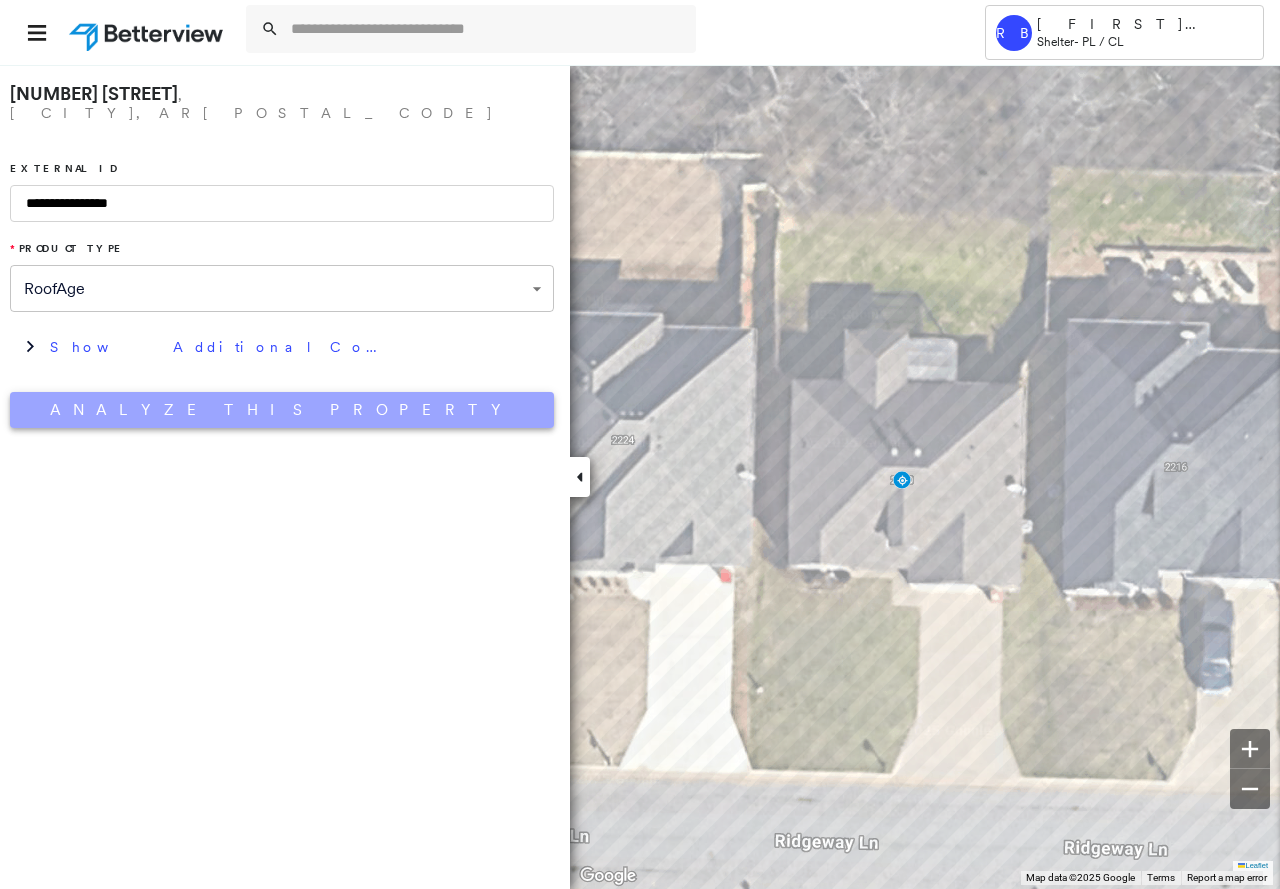 click on "Analyze This Property" at bounding box center (282, 410) 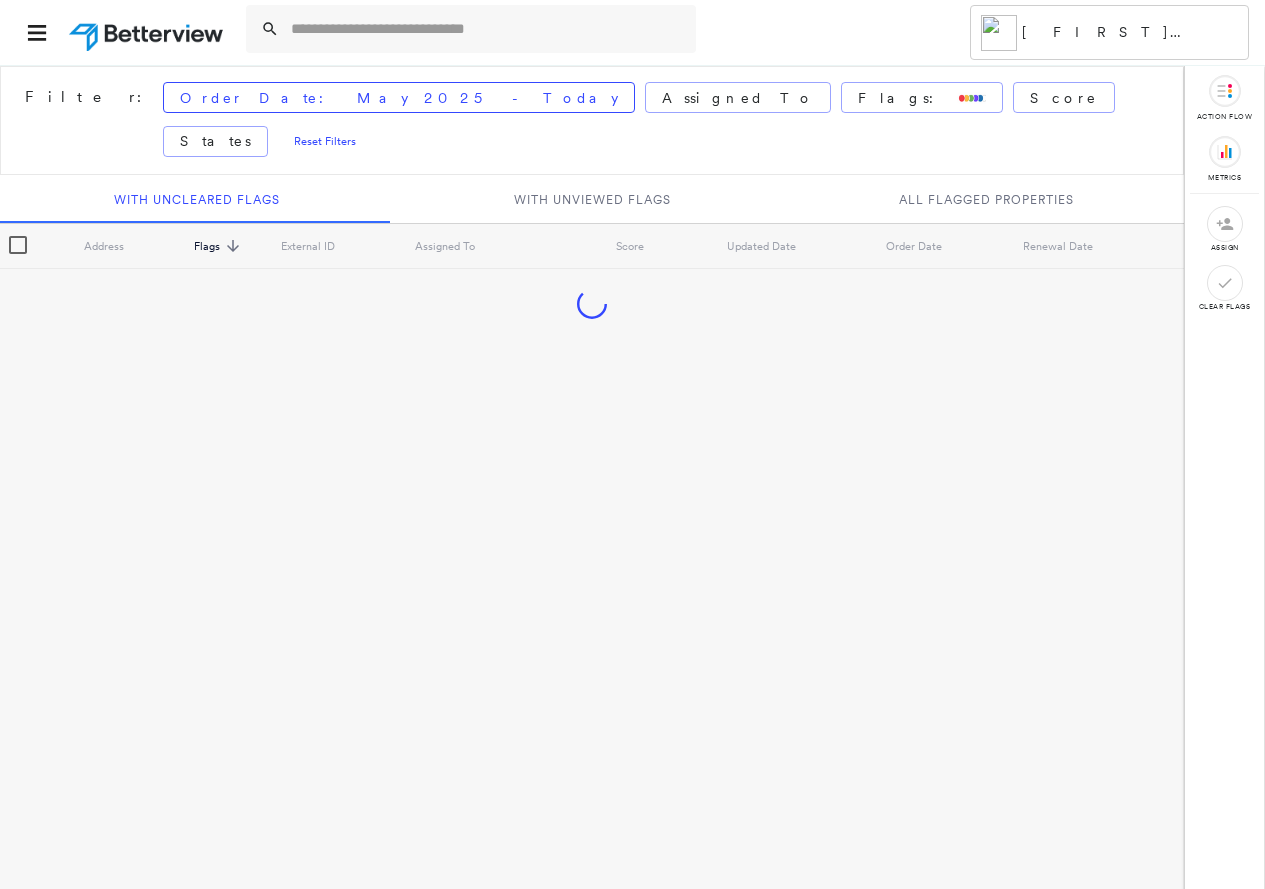 scroll, scrollTop: 0, scrollLeft: 0, axis: both 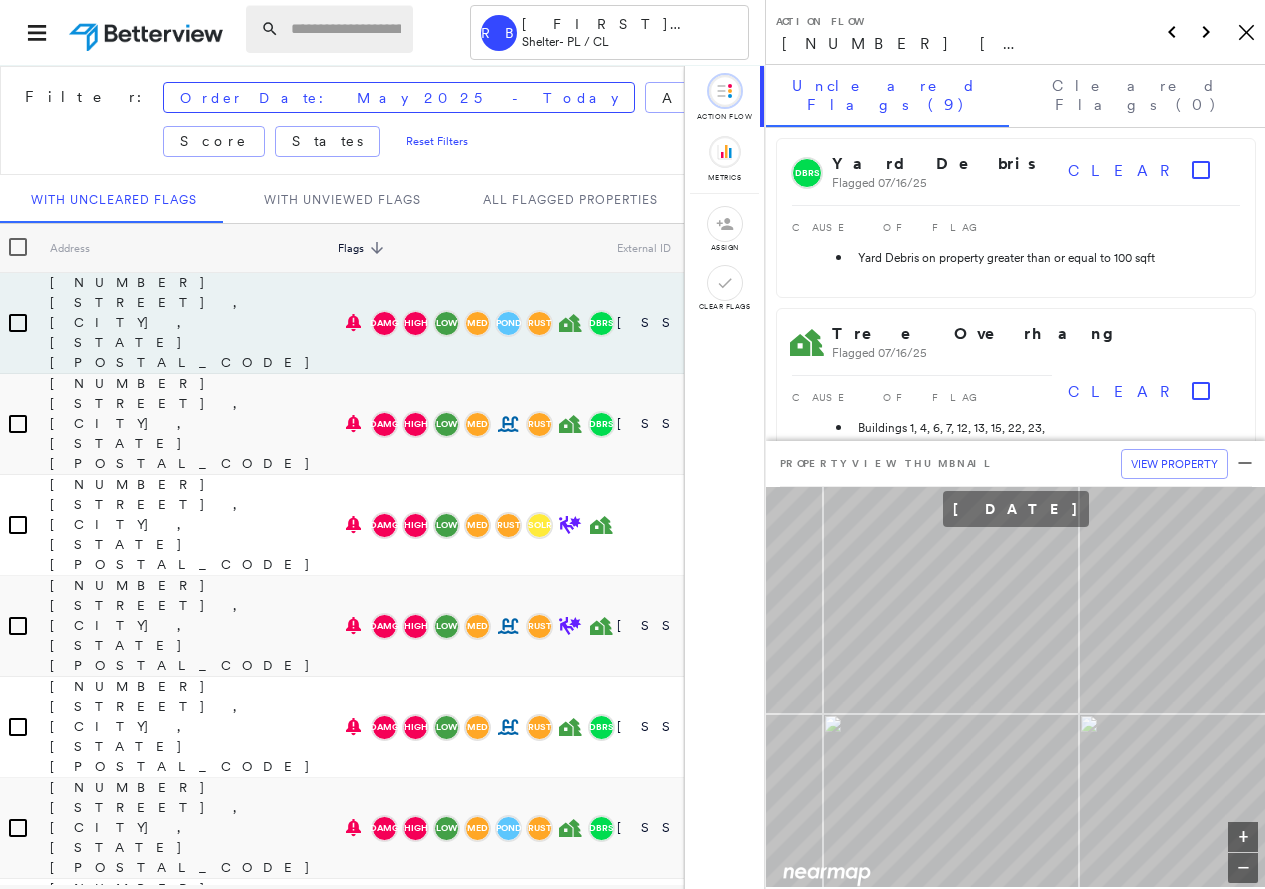 click at bounding box center [346, 29] 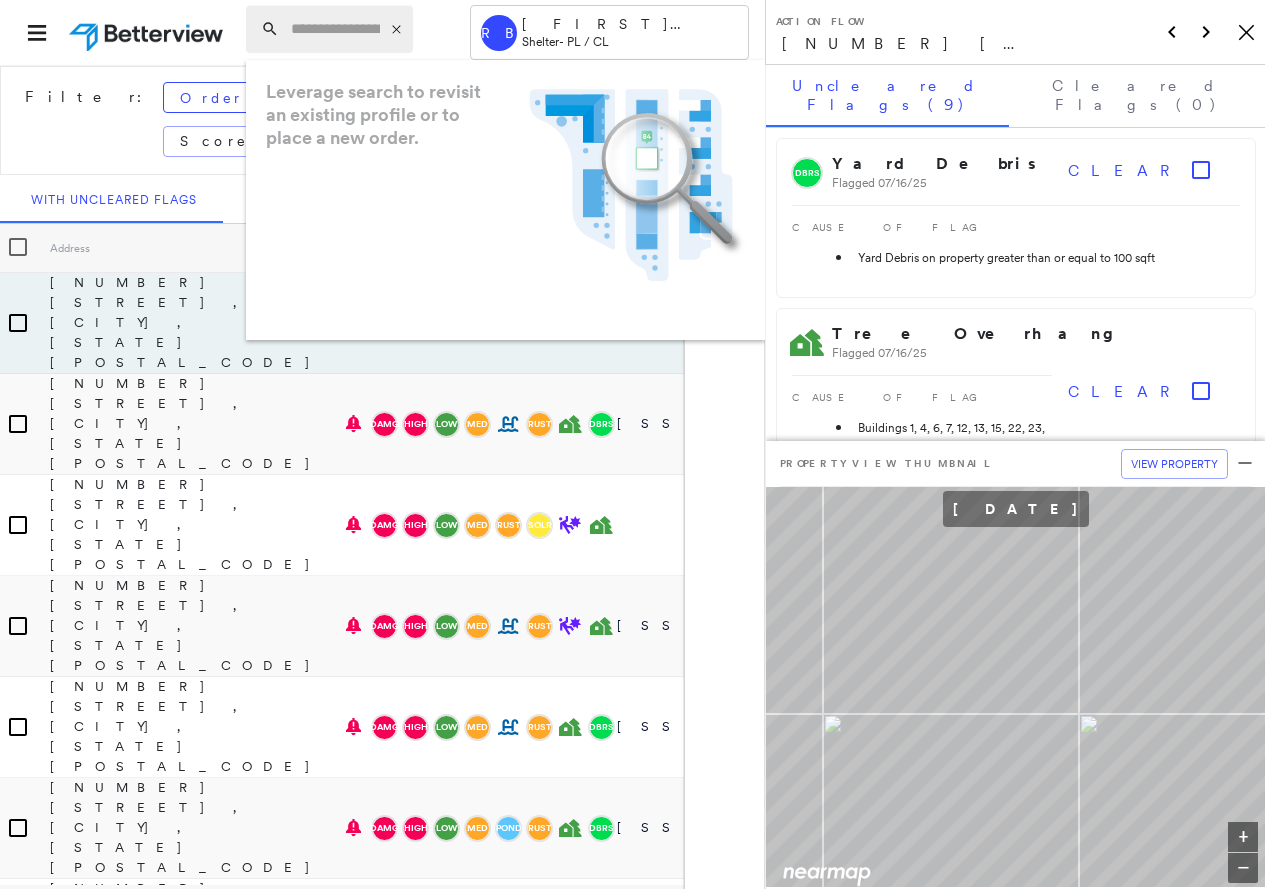 paste on "**********" 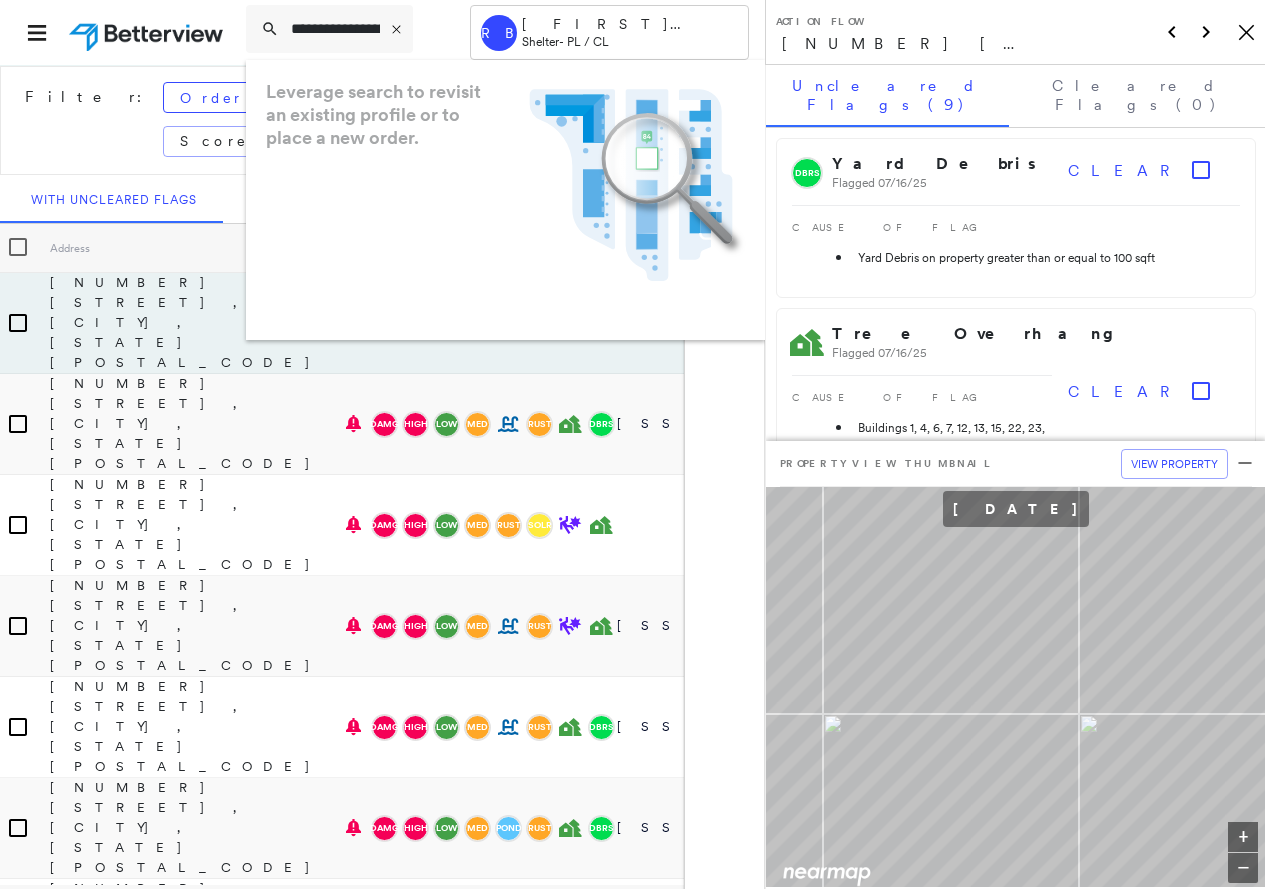 scroll, scrollTop: 0, scrollLeft: 142, axis: horizontal 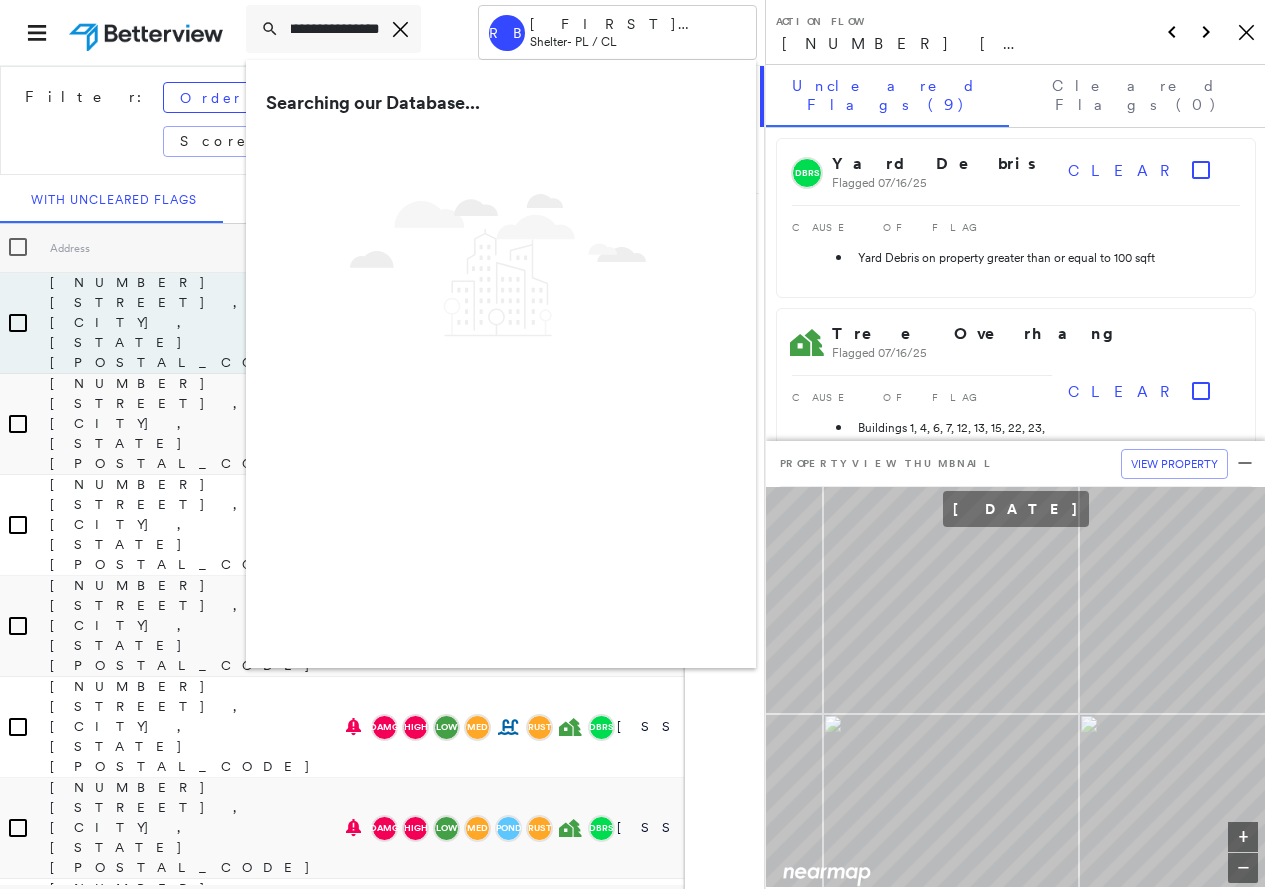 type on "**********" 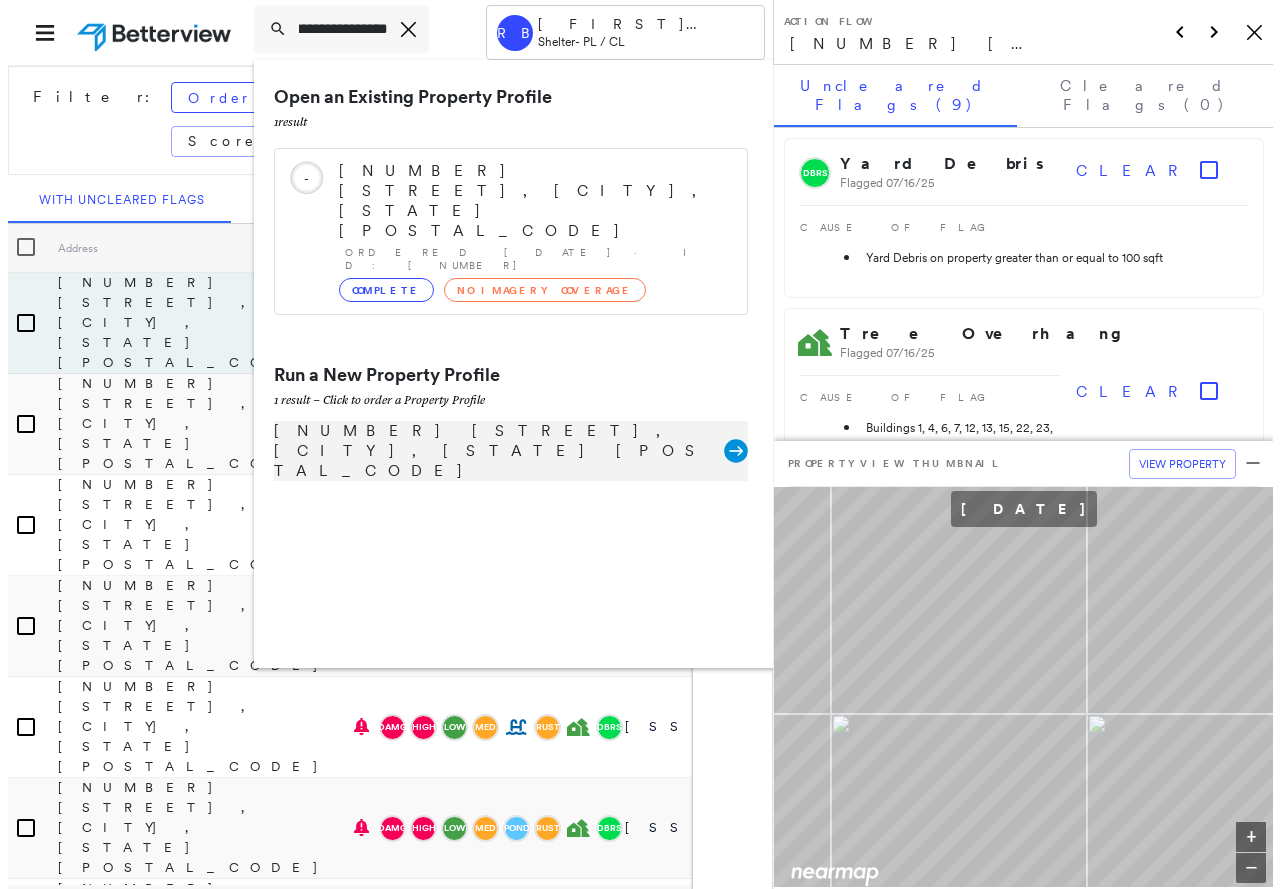 scroll, scrollTop: 0, scrollLeft: 0, axis: both 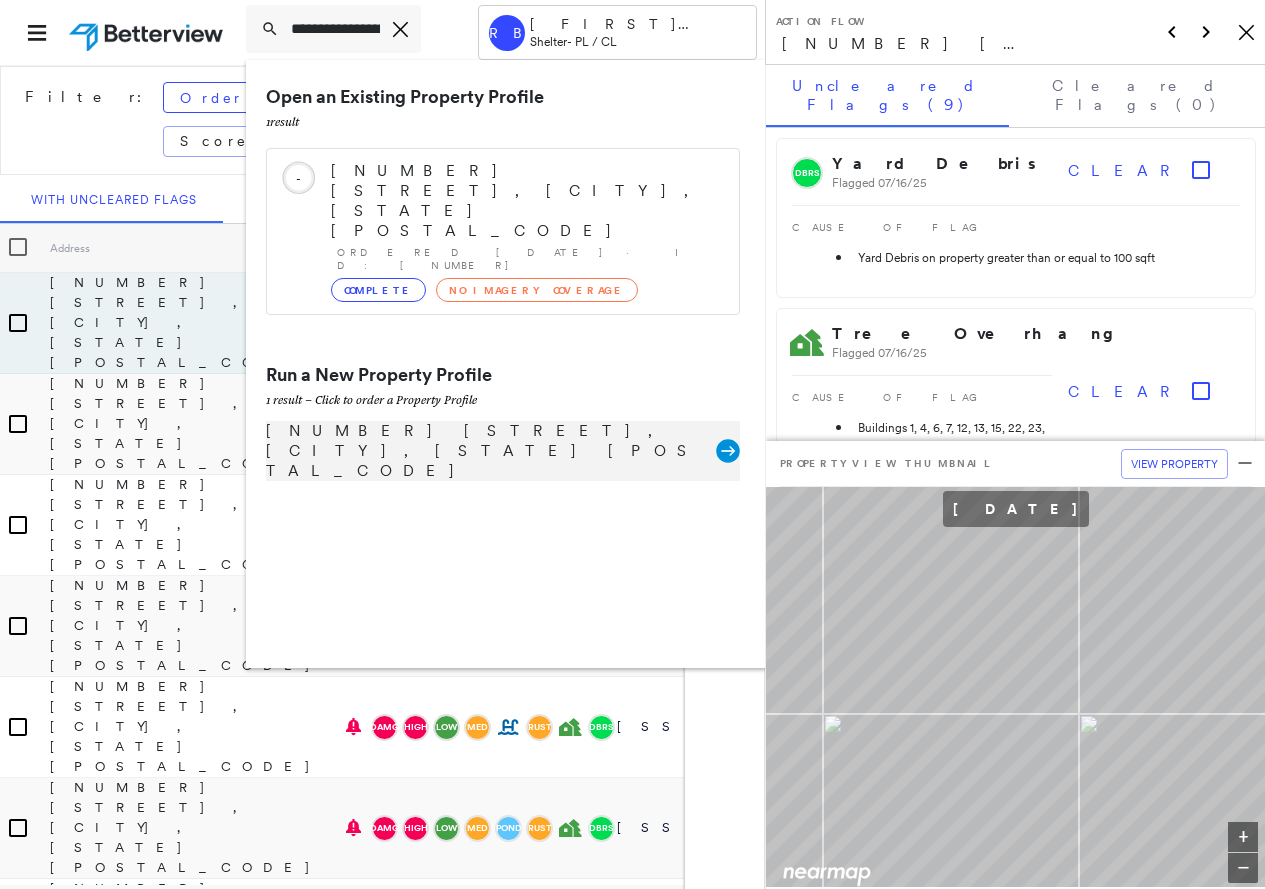 click on "[NUMBER] [STREET], [CITY], [STATE] [POSTAL_CODE]" at bounding box center (491, 451) 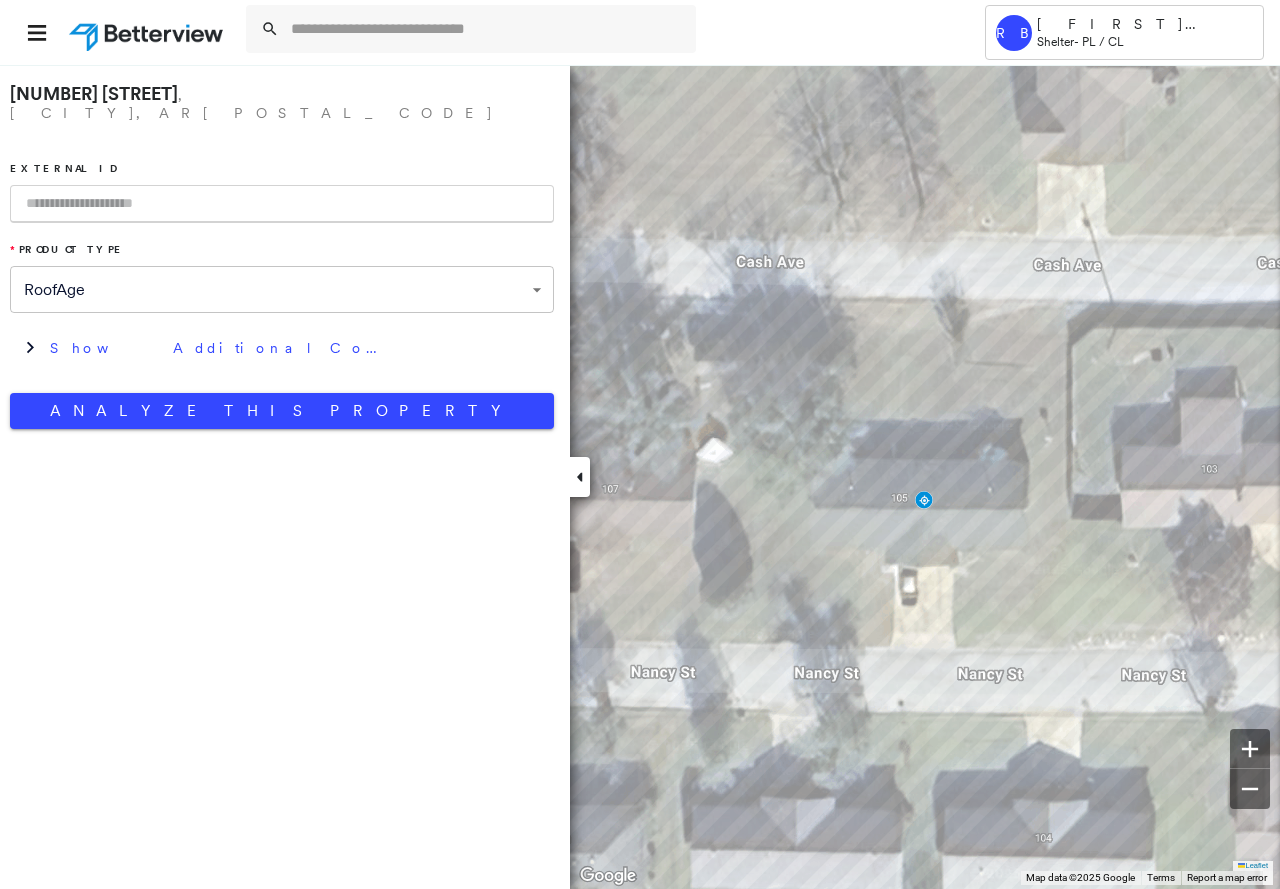 click at bounding box center (282, 204) 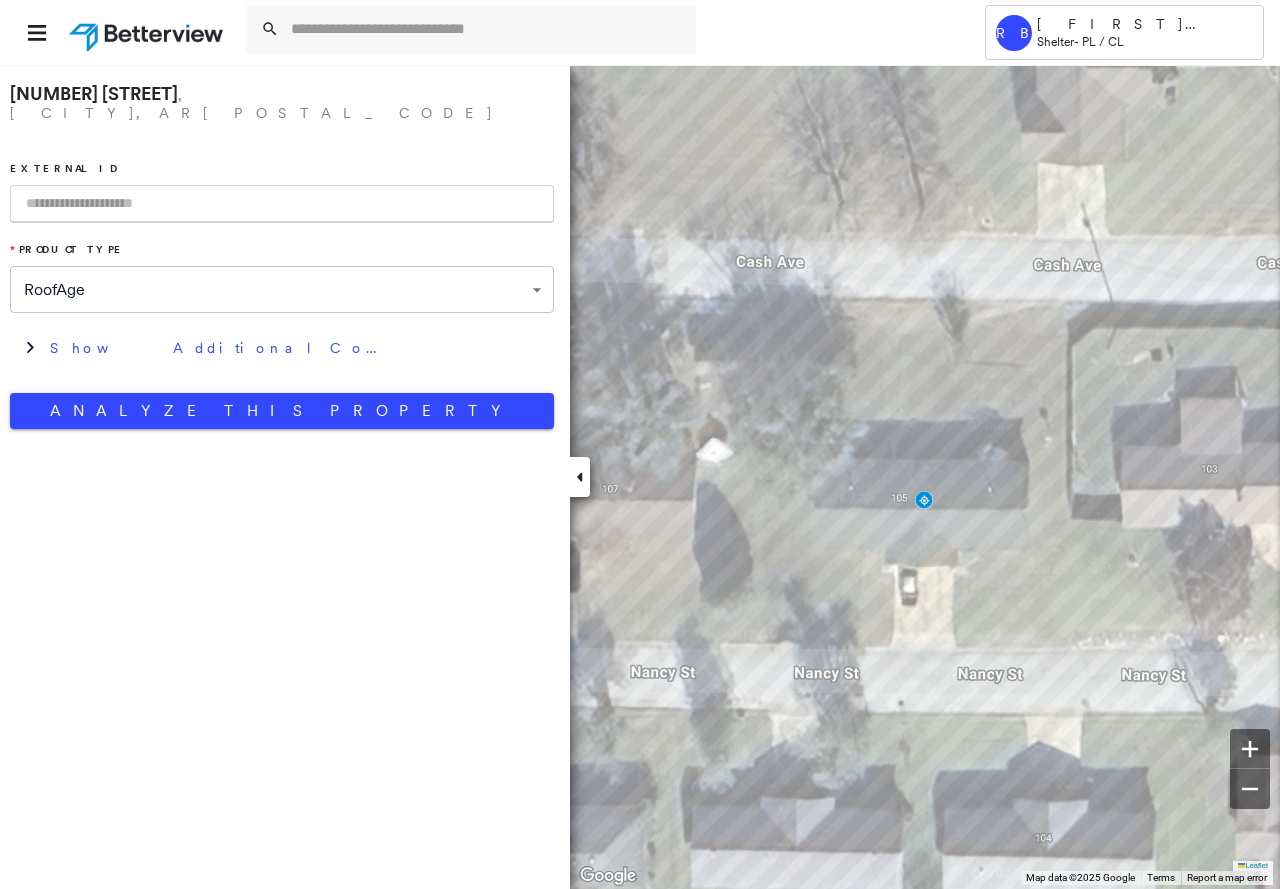 paste on "**********" 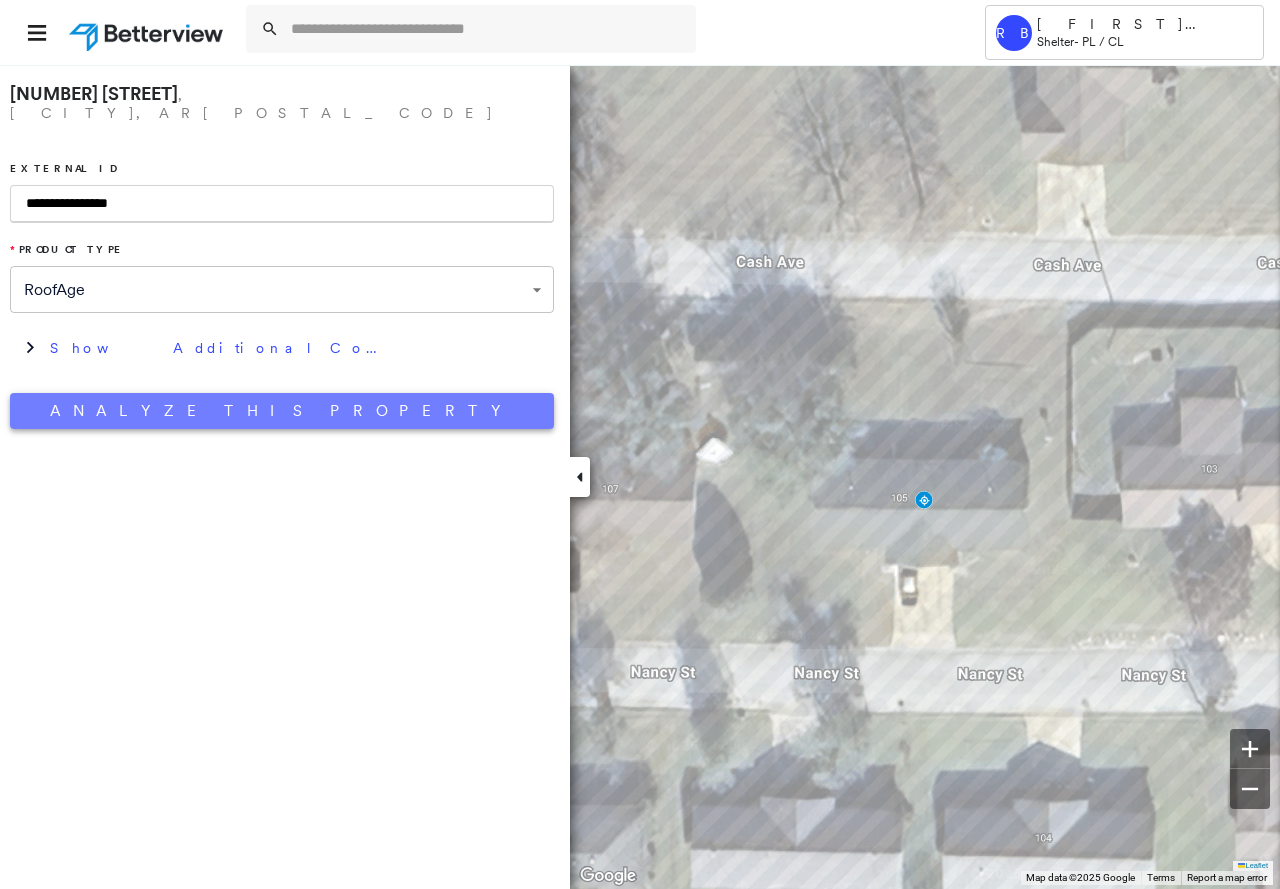 type on "**********" 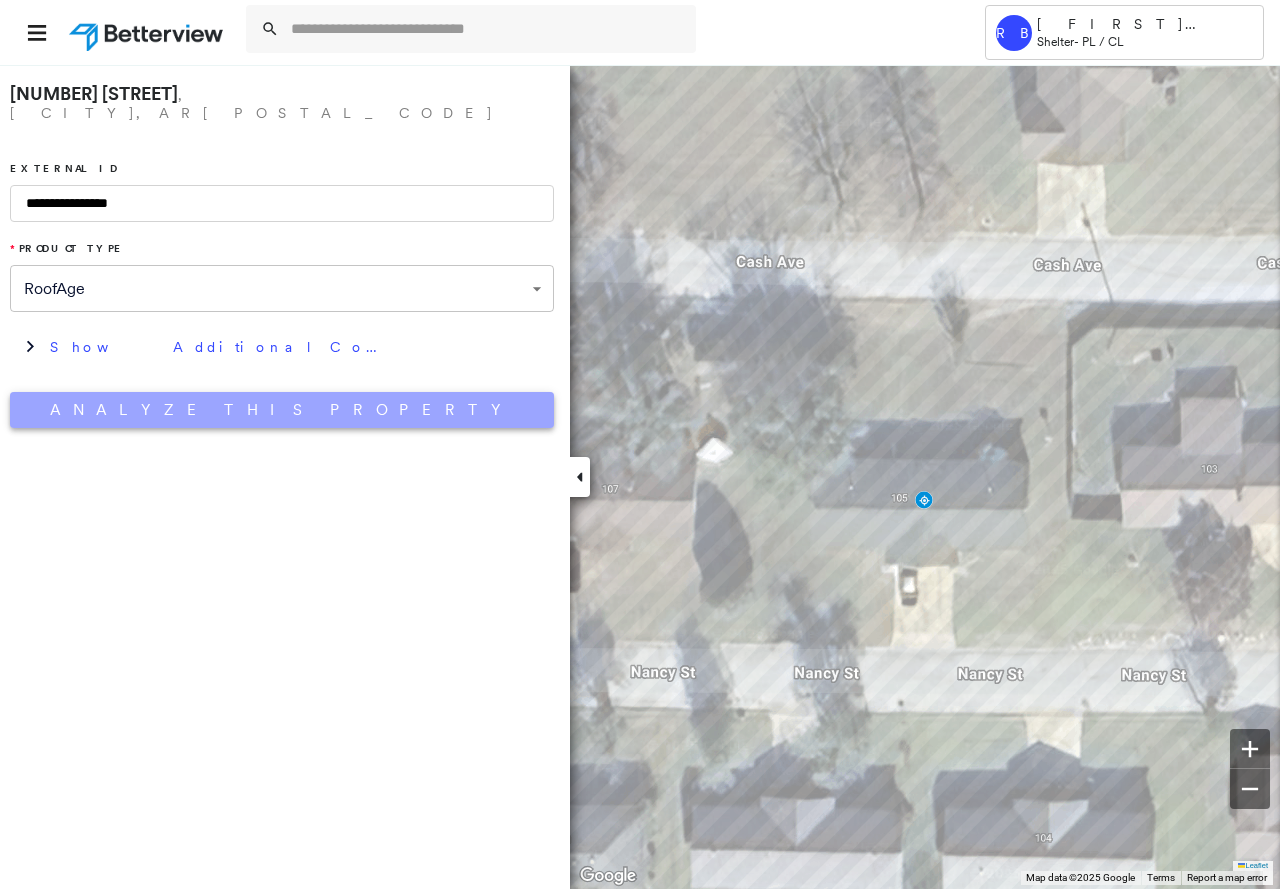 click on "Analyze This Property" at bounding box center (282, 410) 